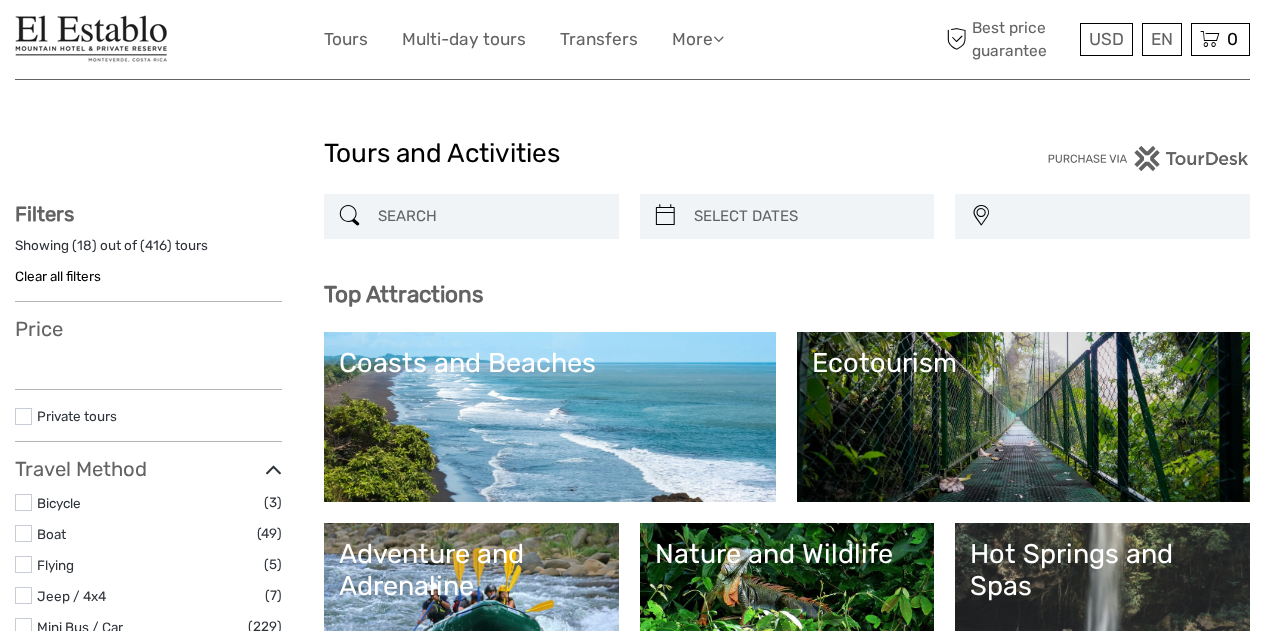 select 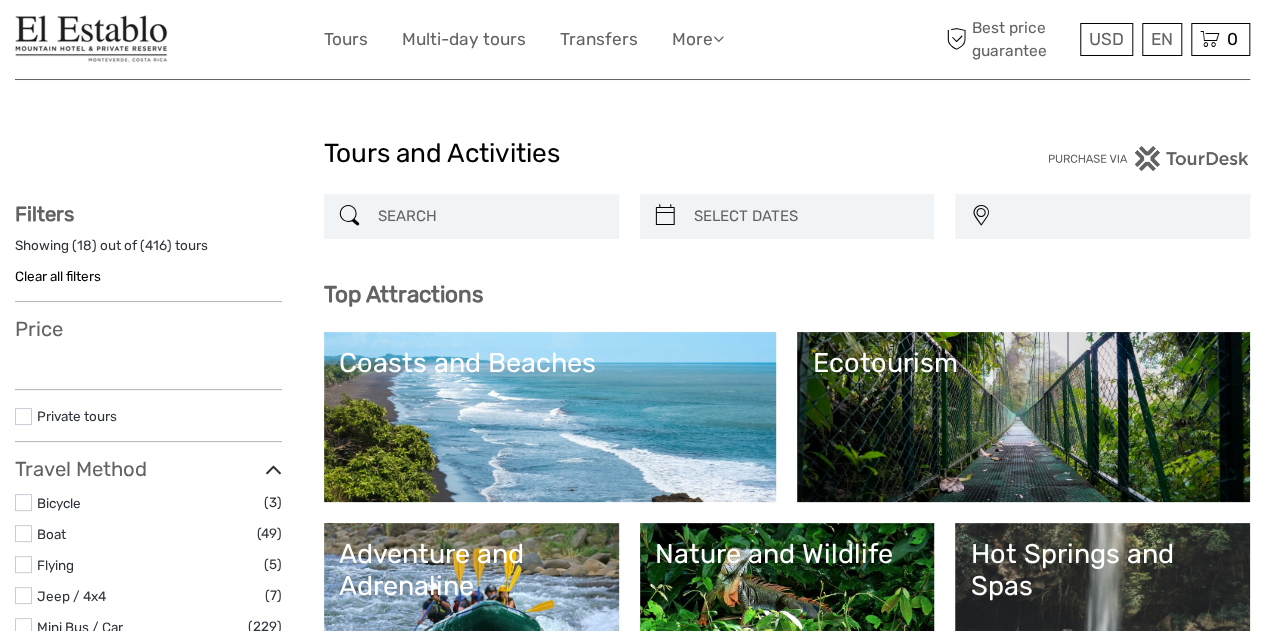 scroll, scrollTop: 0, scrollLeft: 0, axis: both 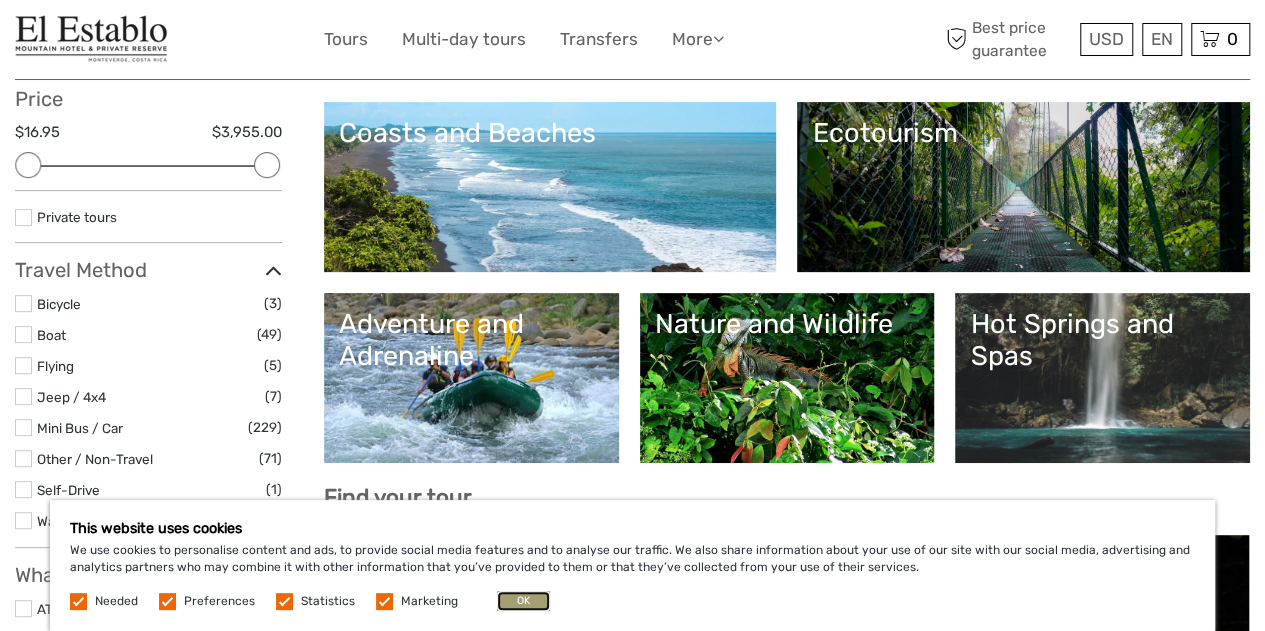 click on "OK" at bounding box center [523, 601] 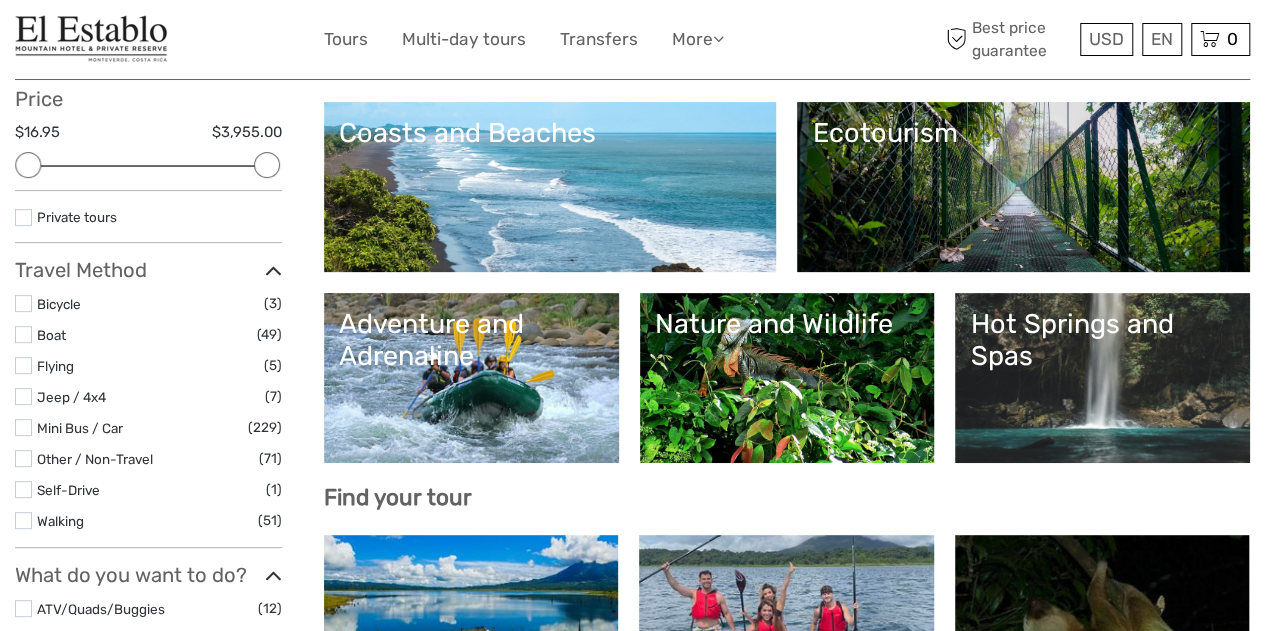 click on "Nature and Wildlife" at bounding box center [787, 378] 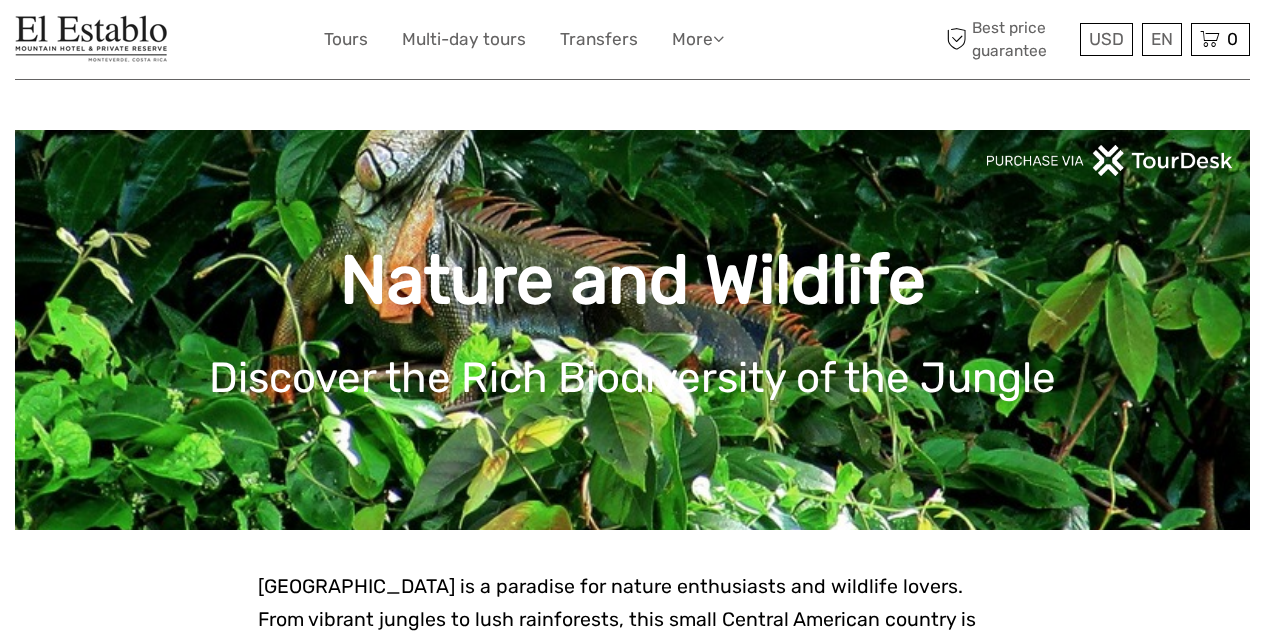 scroll, scrollTop: 0, scrollLeft: 0, axis: both 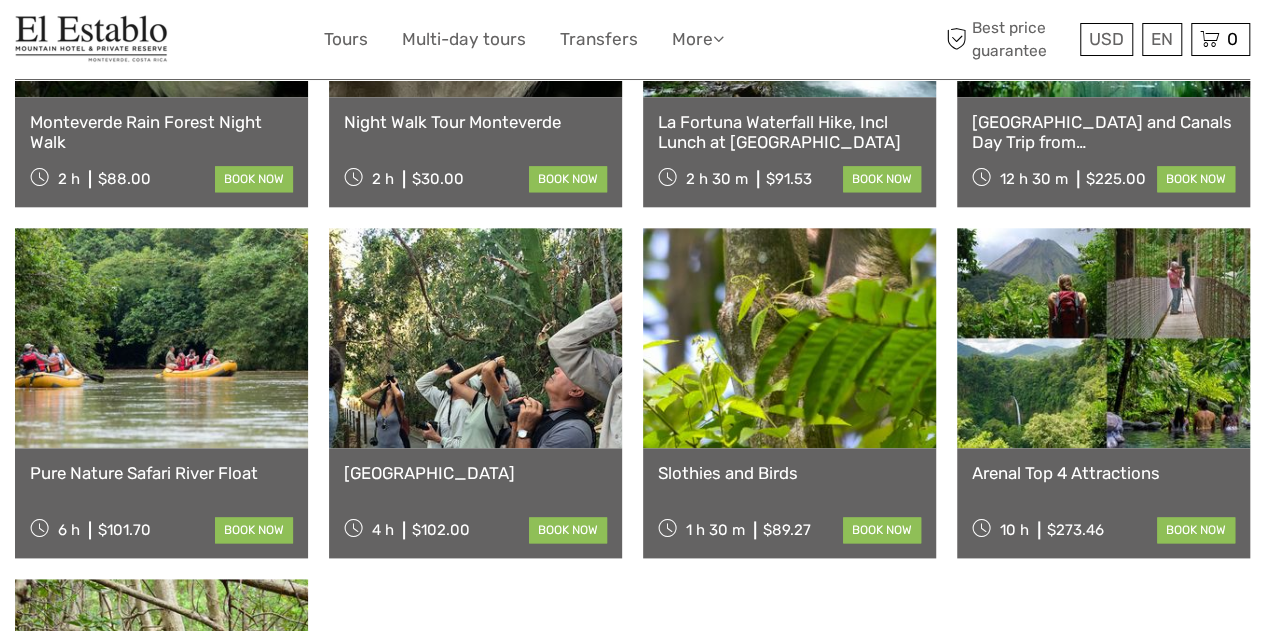 click at bounding box center (161, 338) 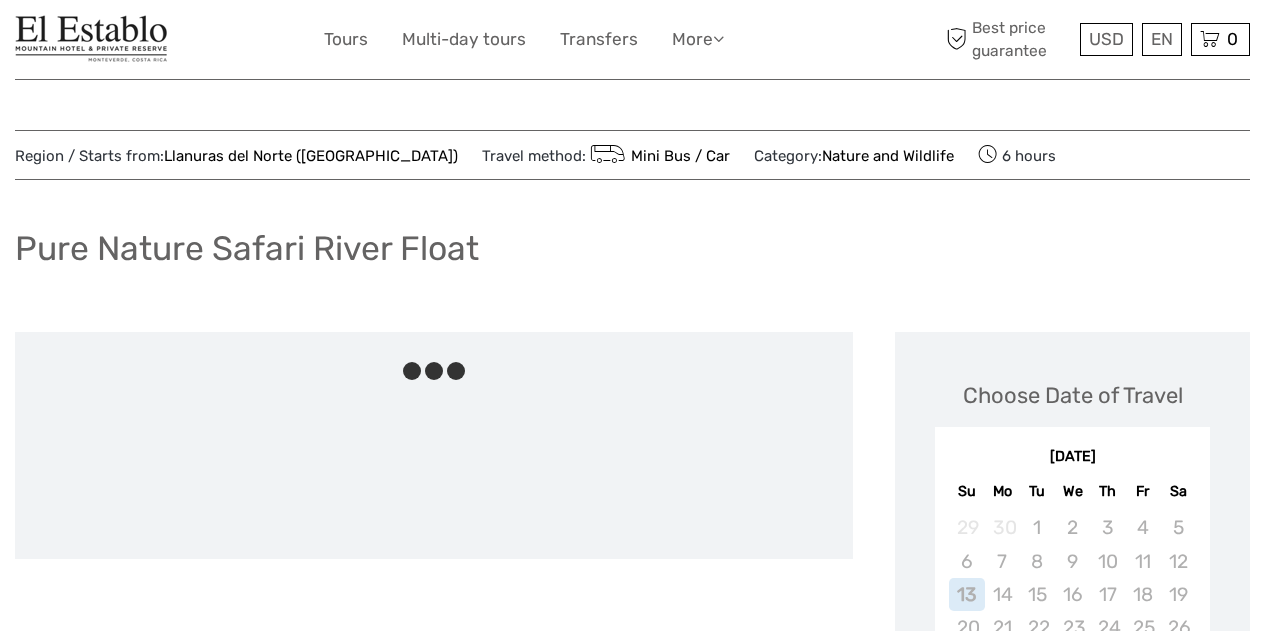 scroll, scrollTop: 0, scrollLeft: 0, axis: both 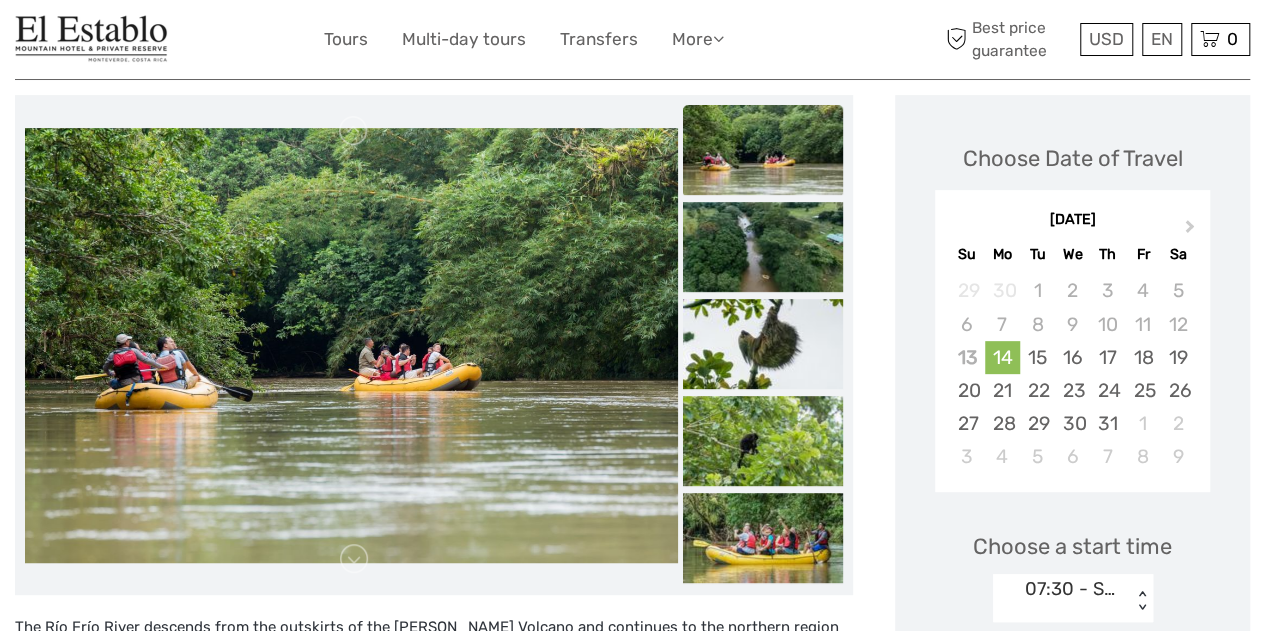 click at bounding box center [763, 150] 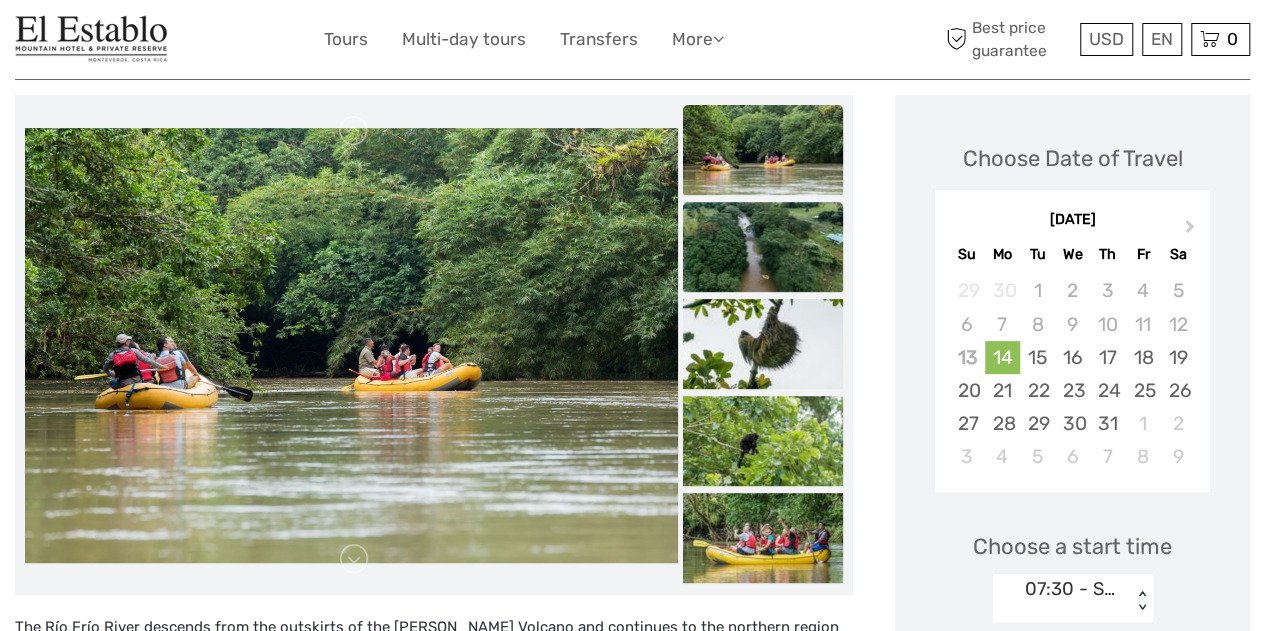 click at bounding box center (763, 247) 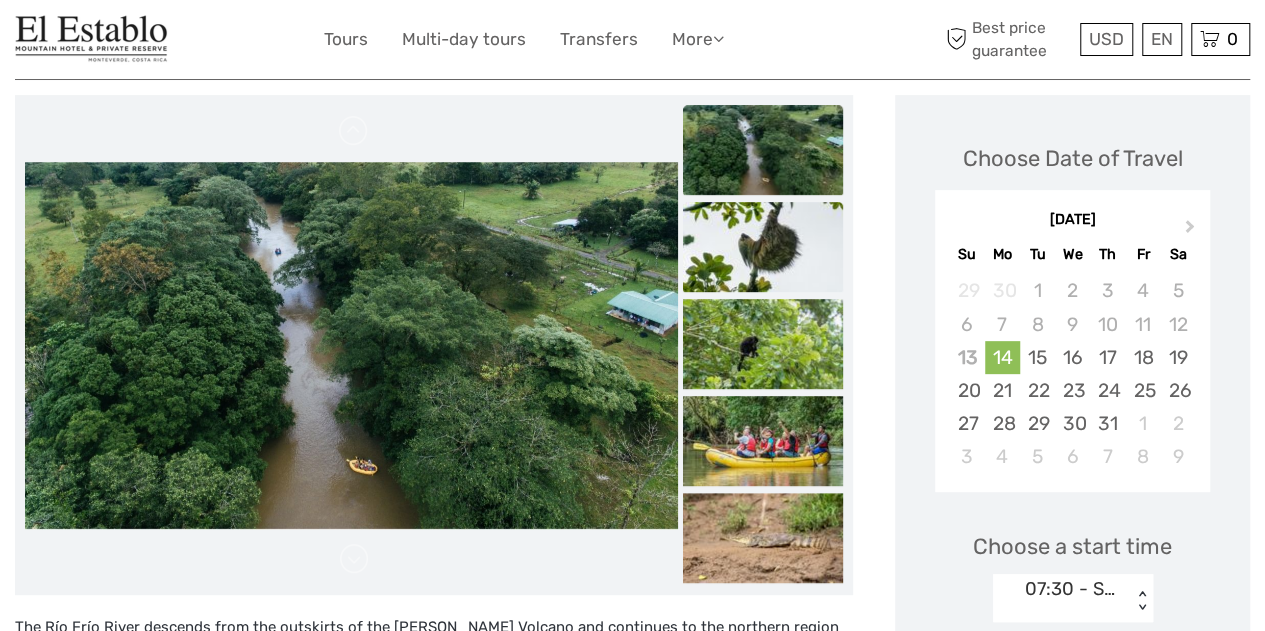 click at bounding box center [763, 247] 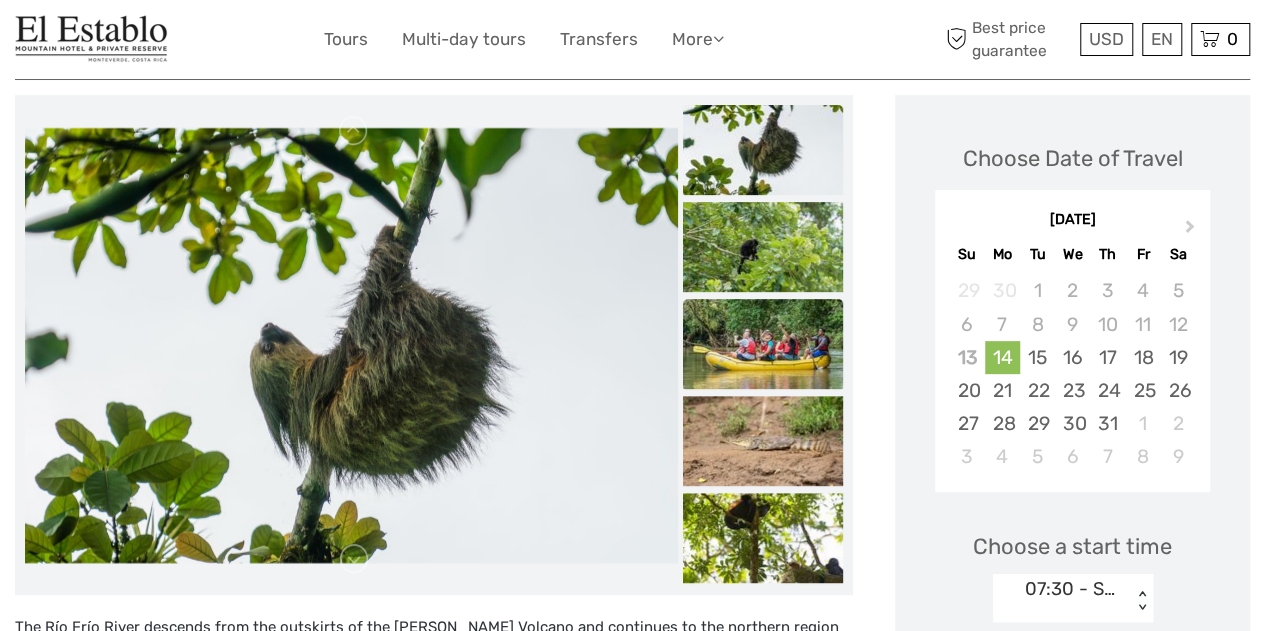 click at bounding box center [763, 344] 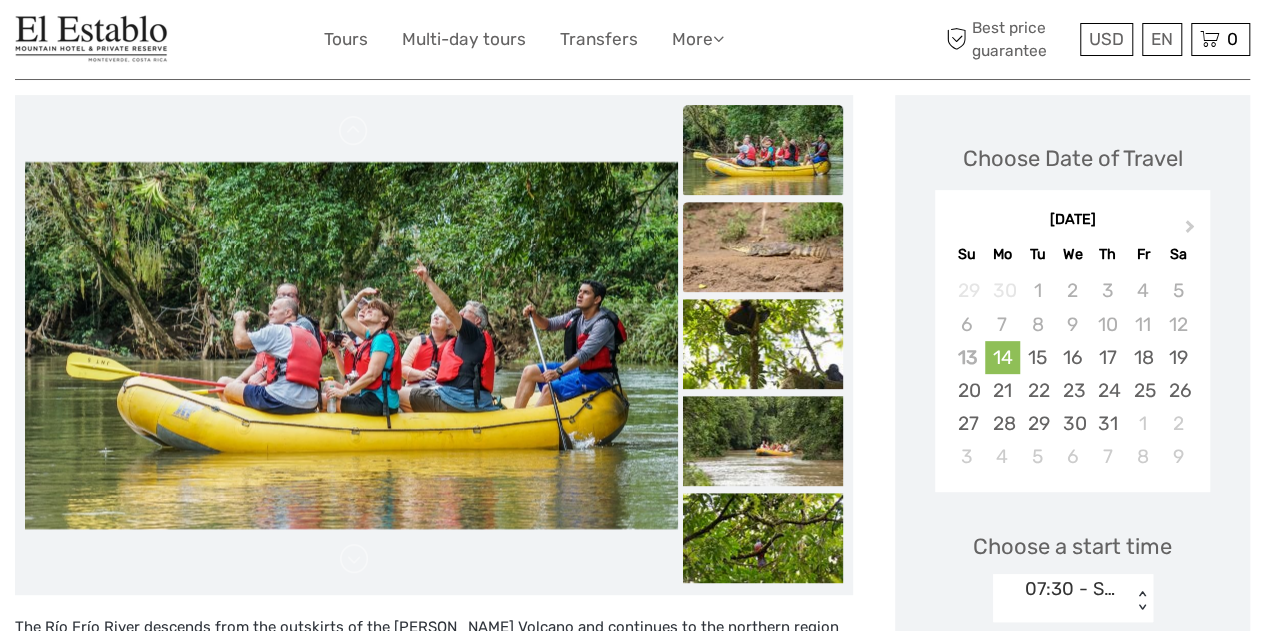 click at bounding box center (763, 247) 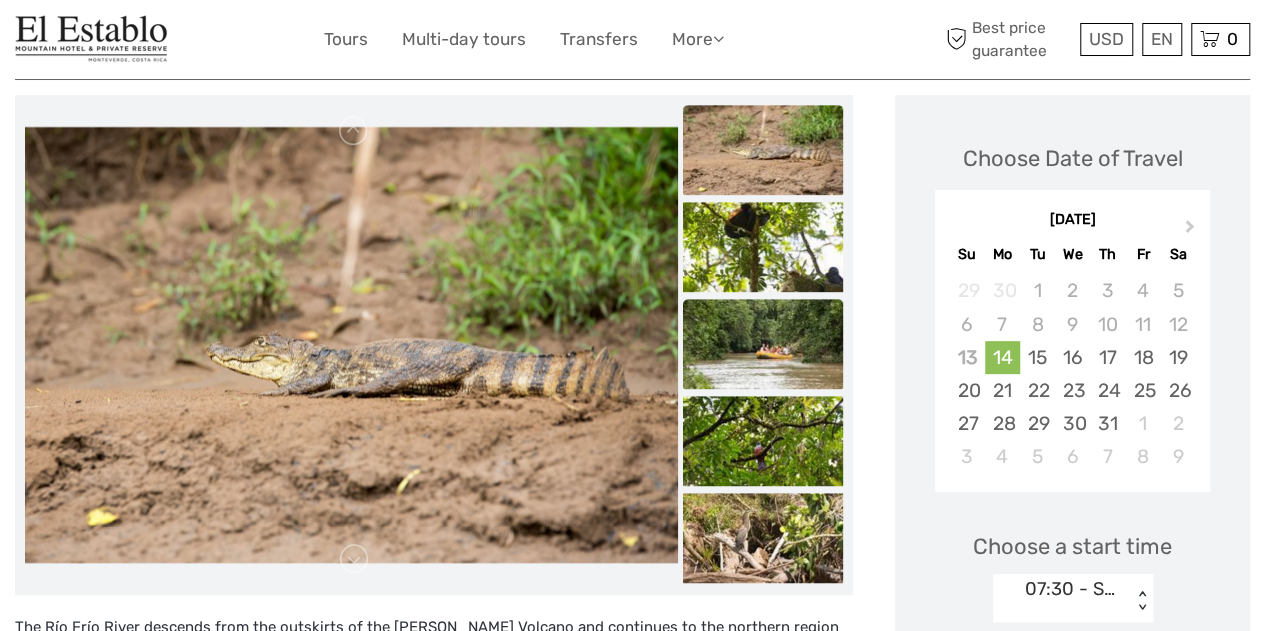 click at bounding box center (763, 344) 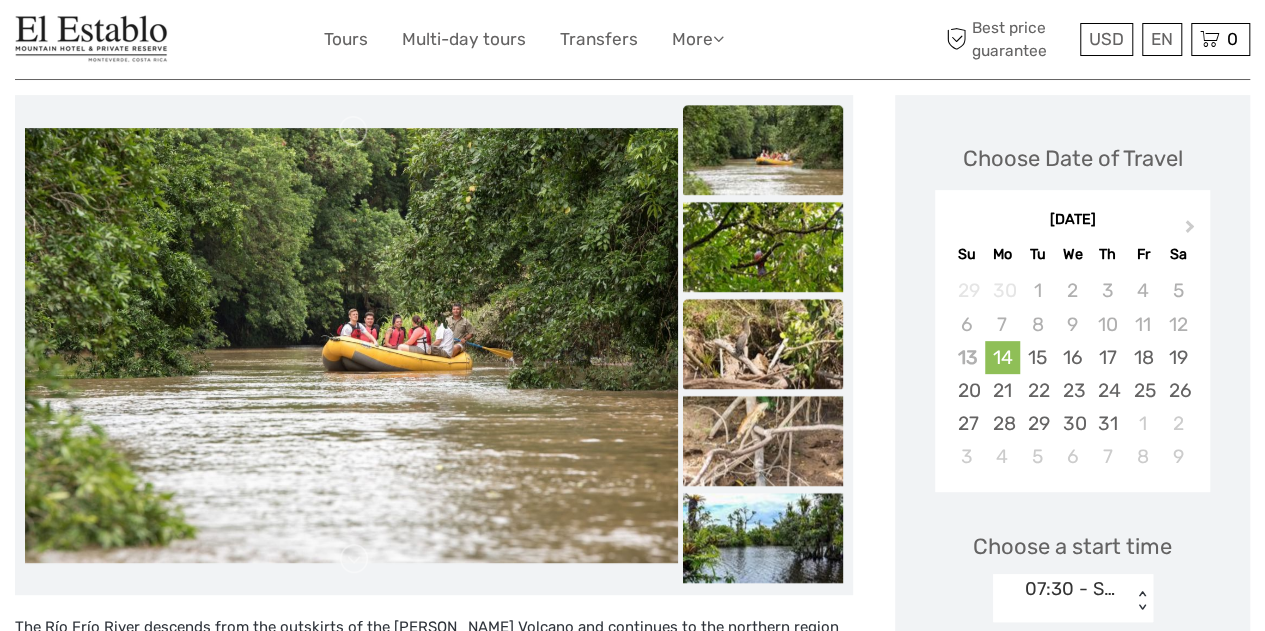 click at bounding box center [763, 344] 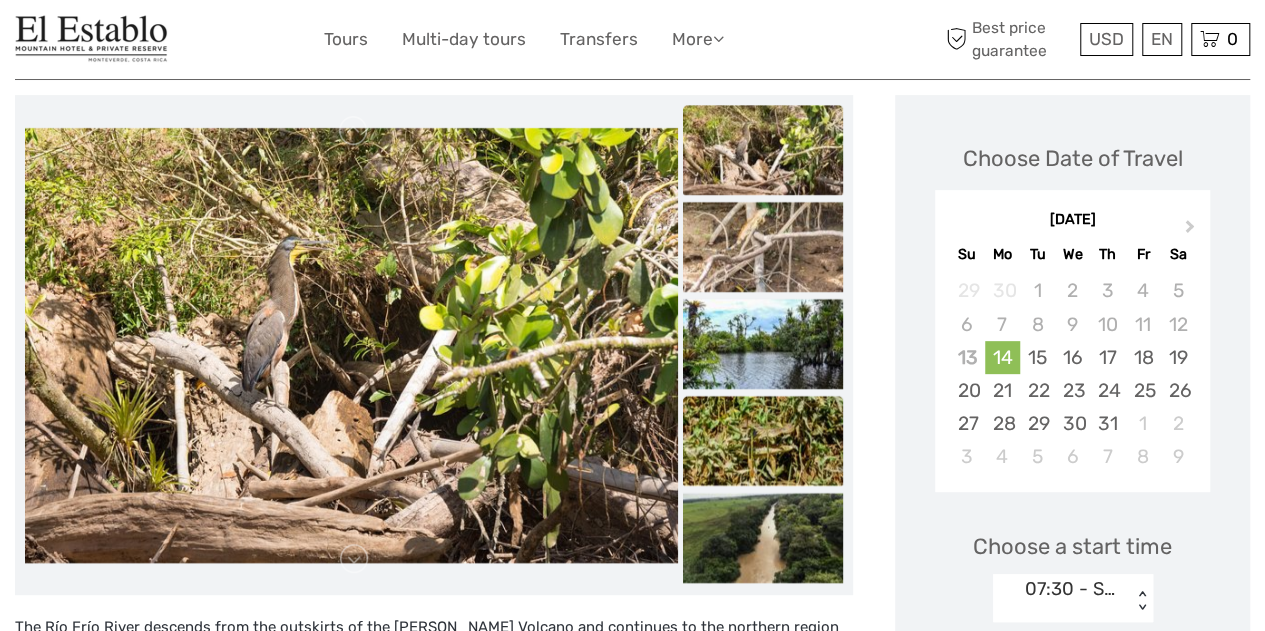 click at bounding box center (763, 441) 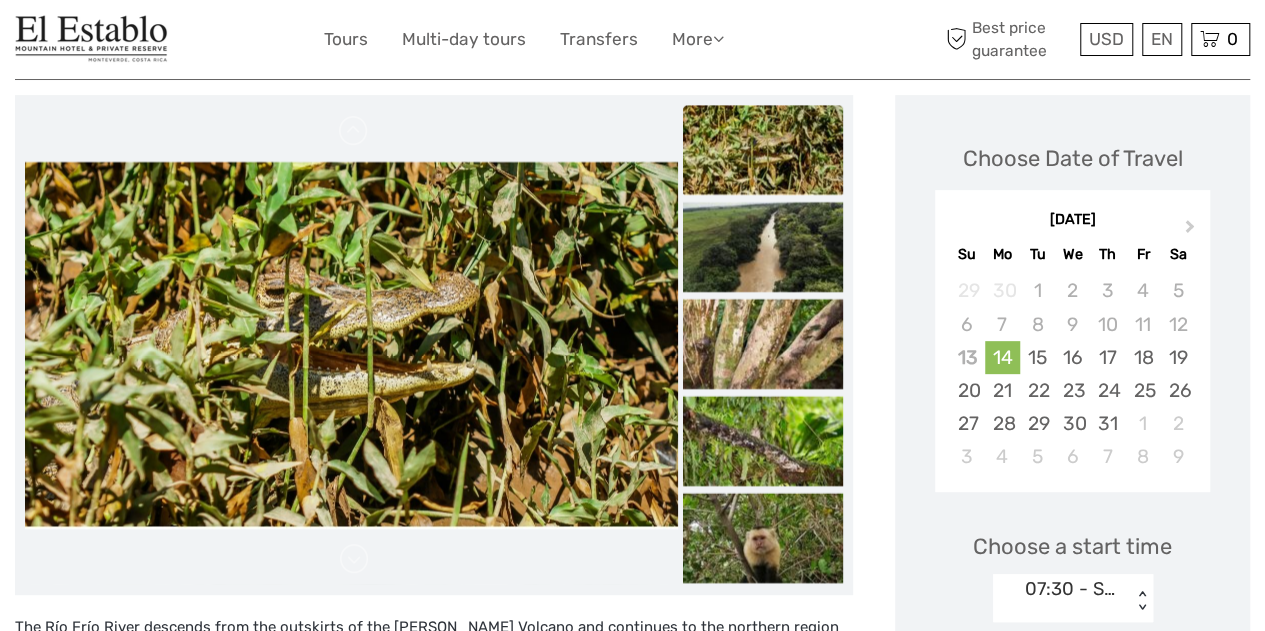 click at bounding box center (763, 441) 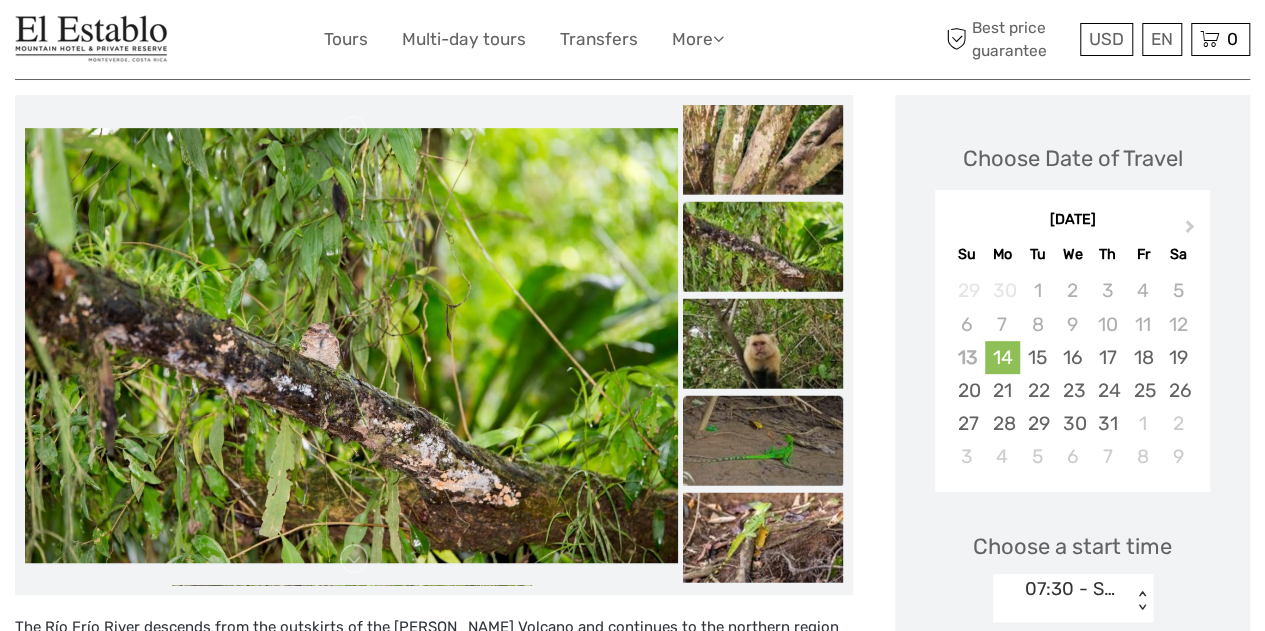 click at bounding box center (763, 441) 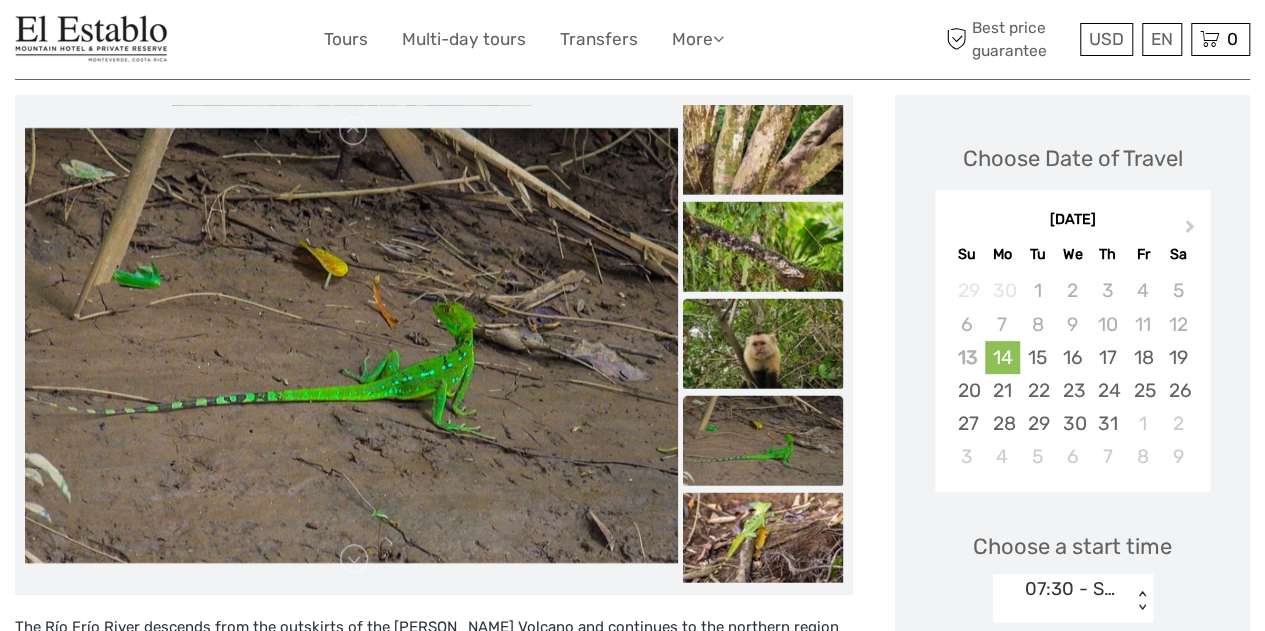 click at bounding box center [763, 344] 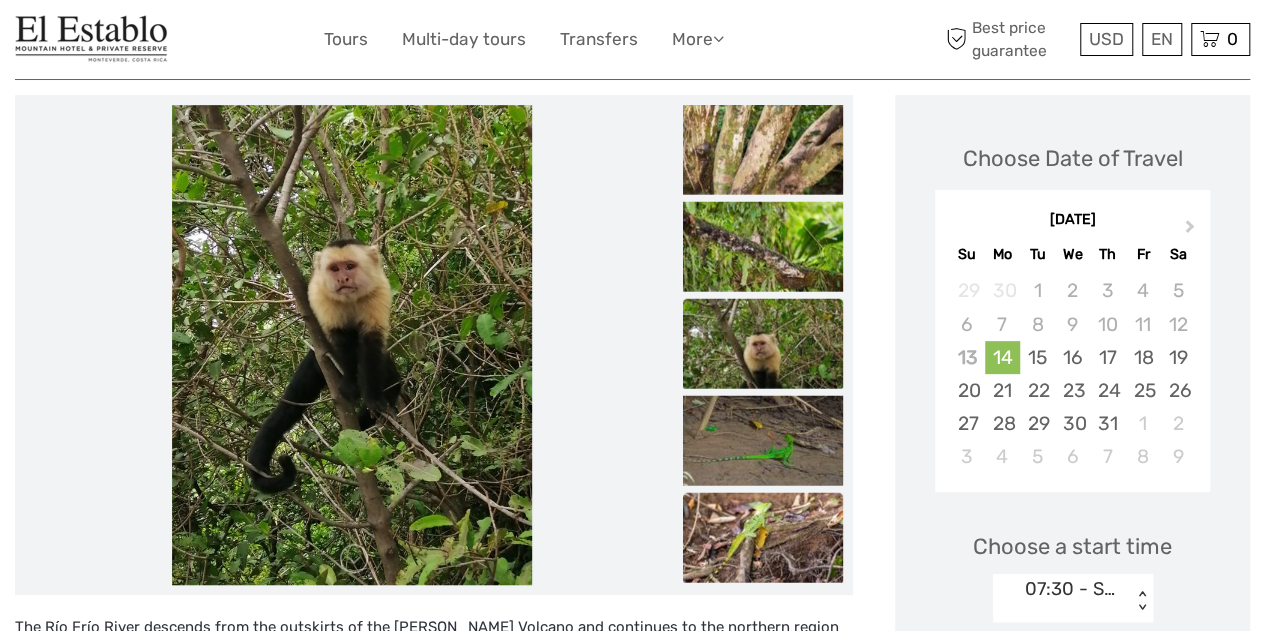 click at bounding box center (763, 538) 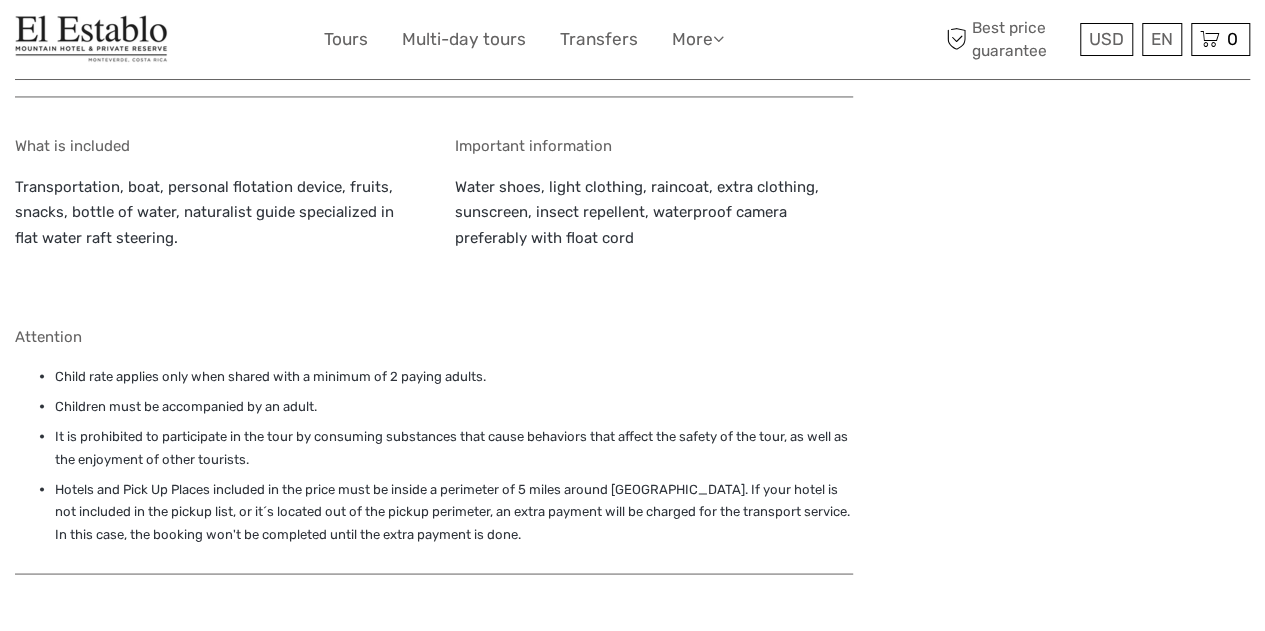 scroll, scrollTop: 0, scrollLeft: 0, axis: both 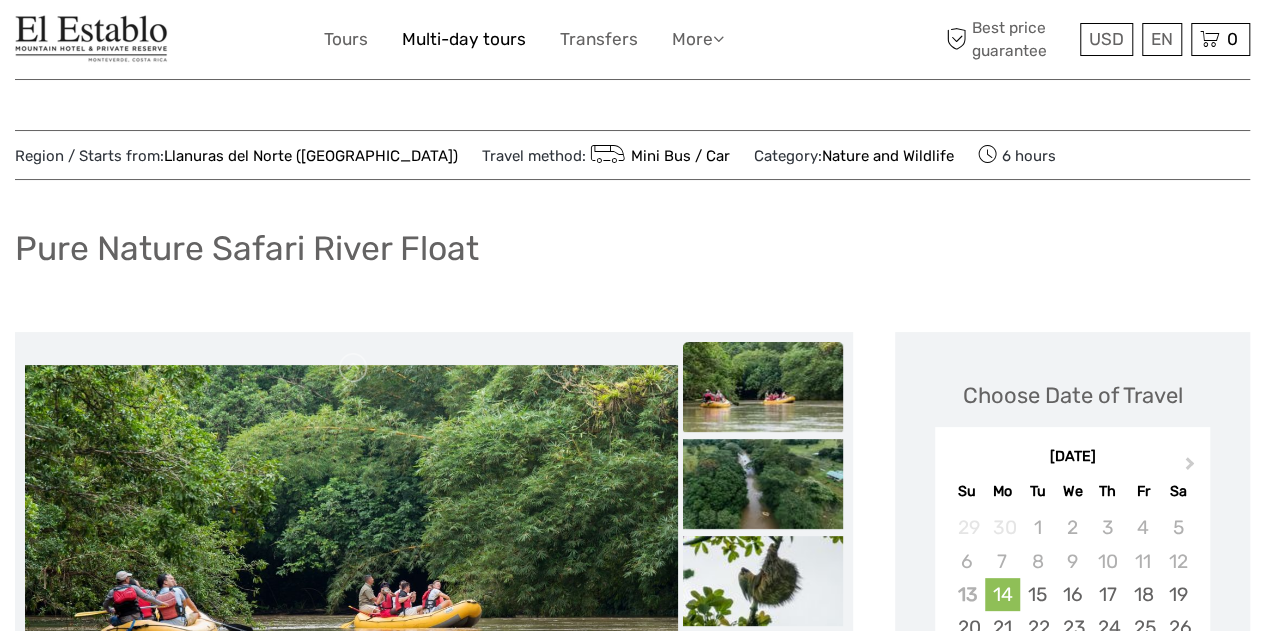 click on "Multi-day tours" at bounding box center [464, 39] 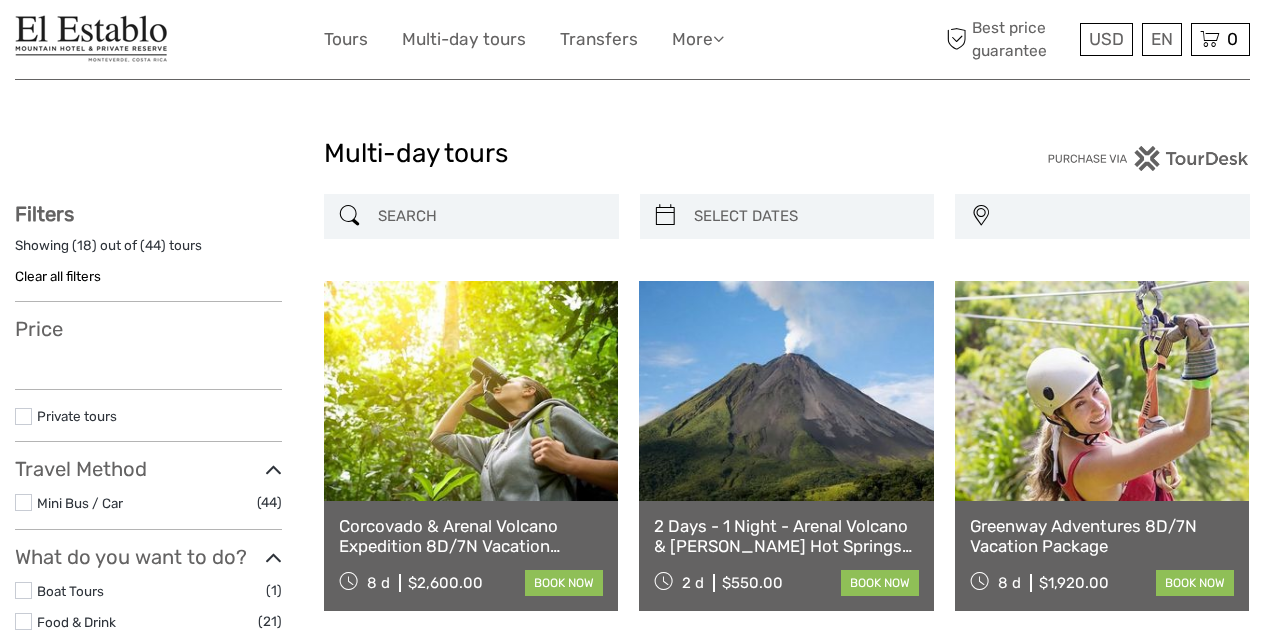 select 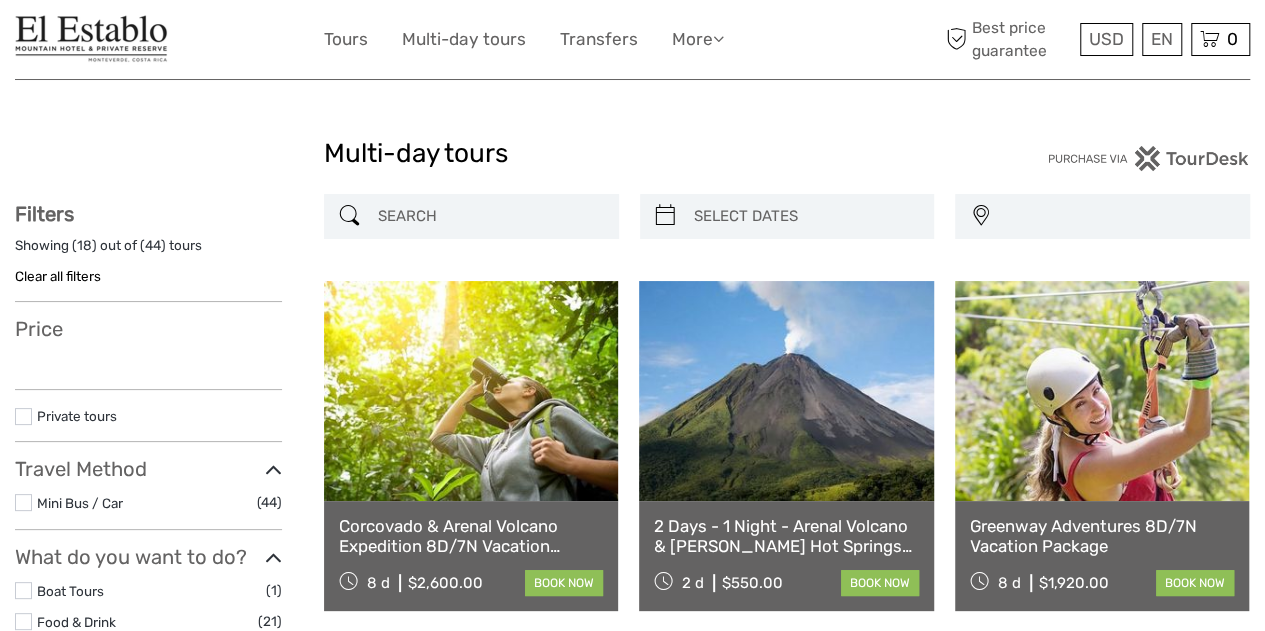 scroll, scrollTop: 0, scrollLeft: 0, axis: both 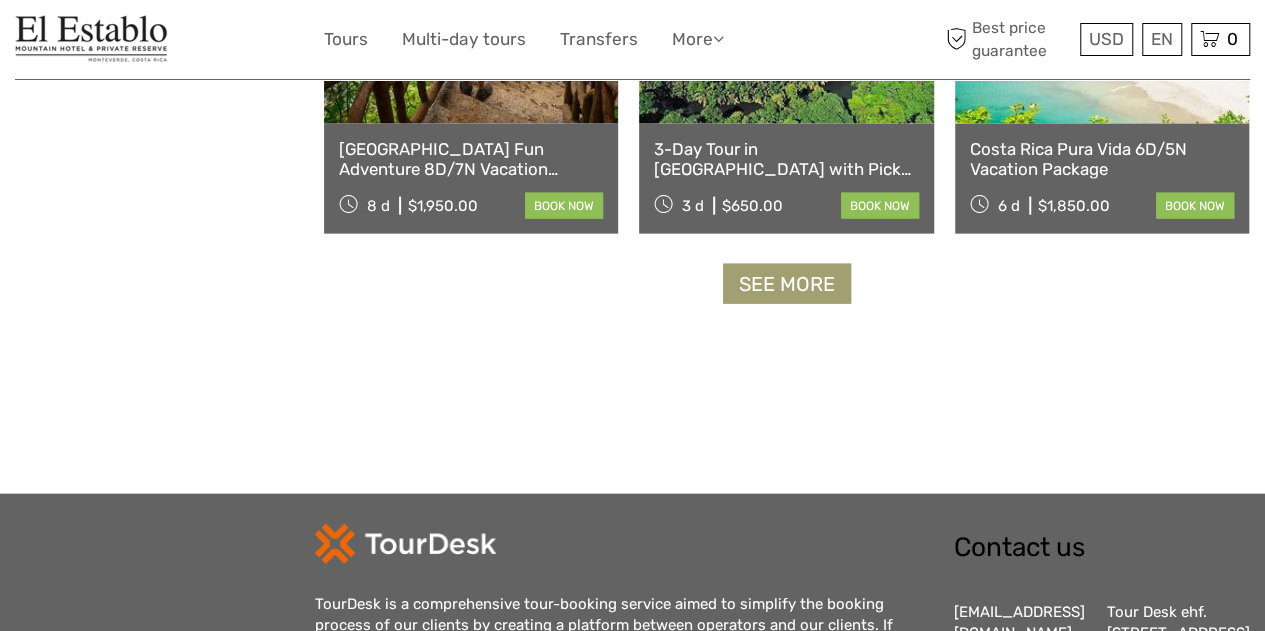 click on "See more" at bounding box center [787, 284] 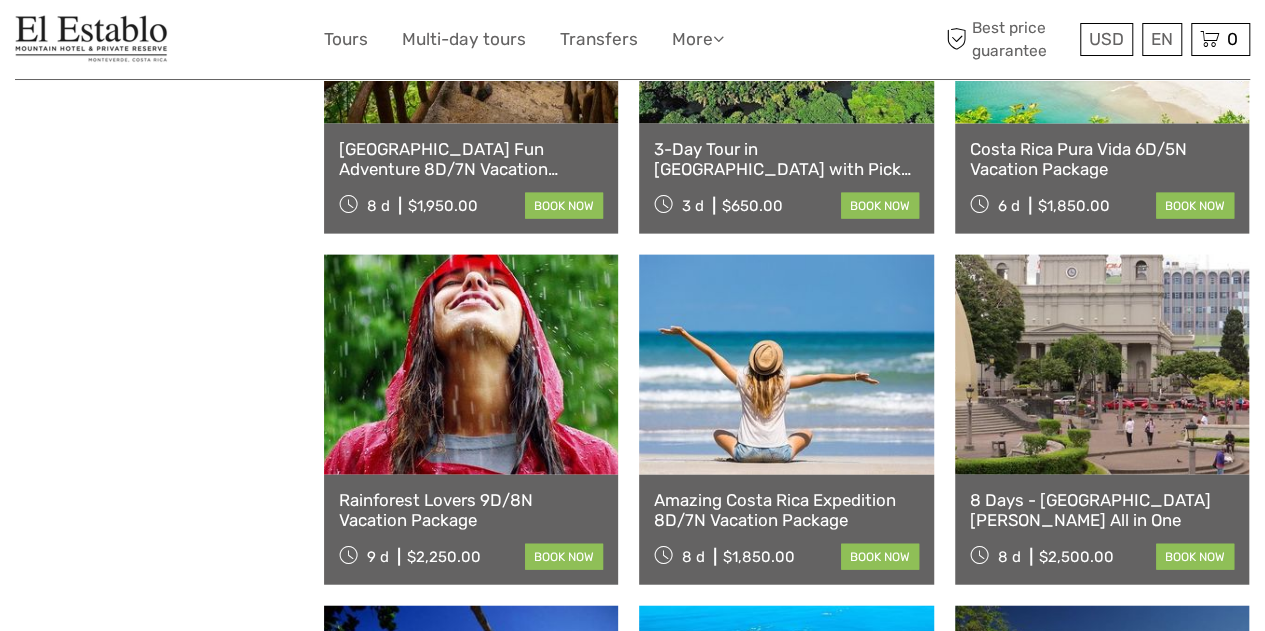 click on "Rainforest Lovers 9D/8N Vacation Package" at bounding box center [471, 510] 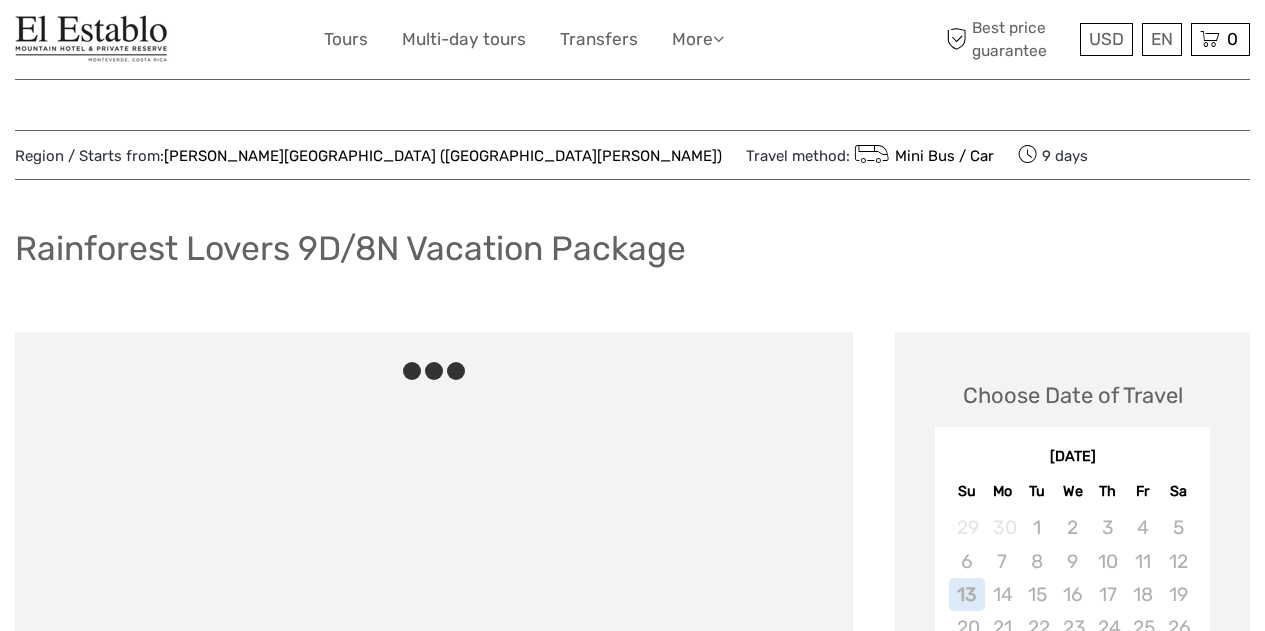 scroll, scrollTop: 0, scrollLeft: 0, axis: both 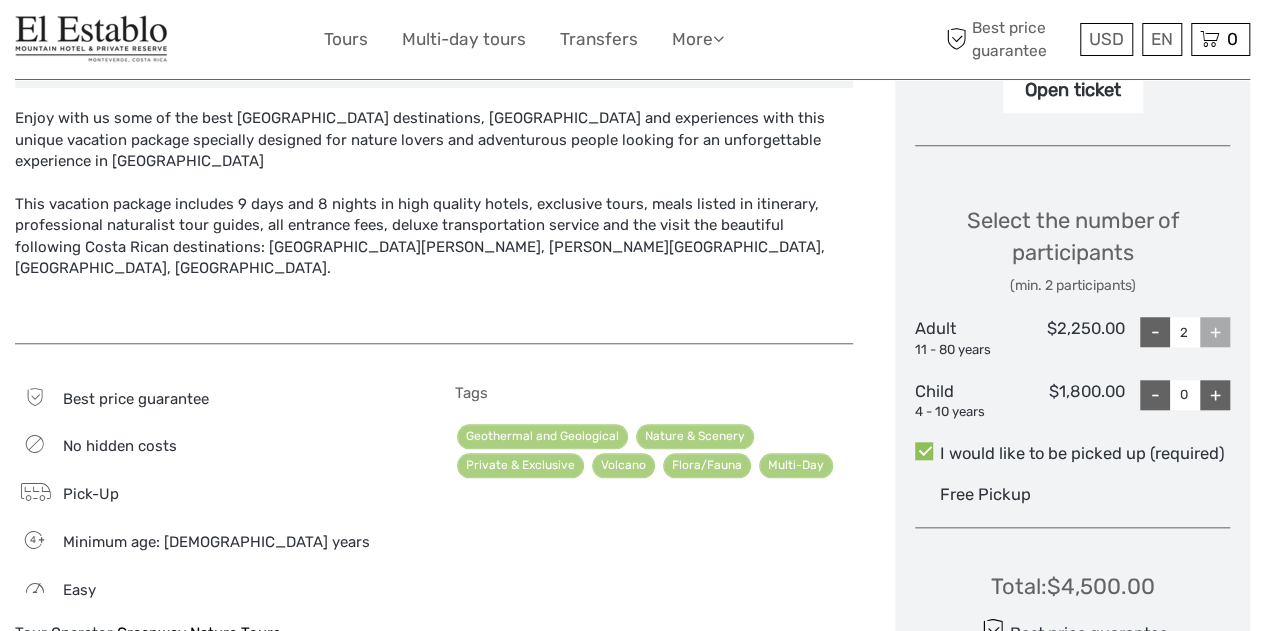 click on "-" at bounding box center [1155, 332] 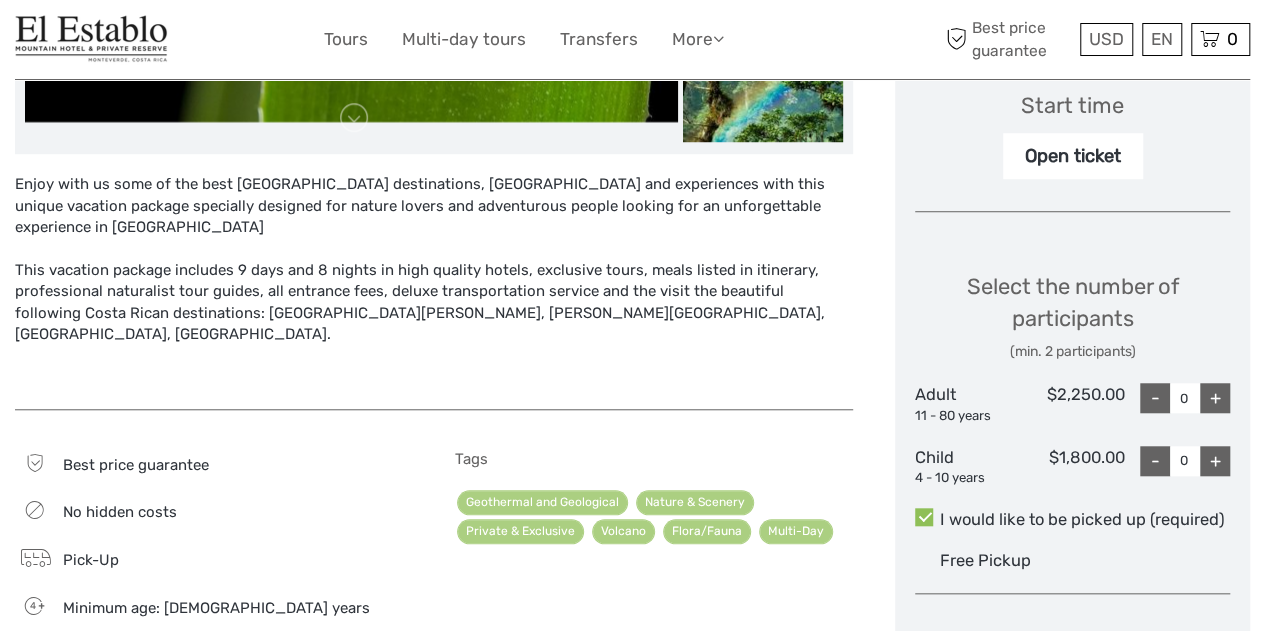 scroll, scrollTop: 681, scrollLeft: 0, axis: vertical 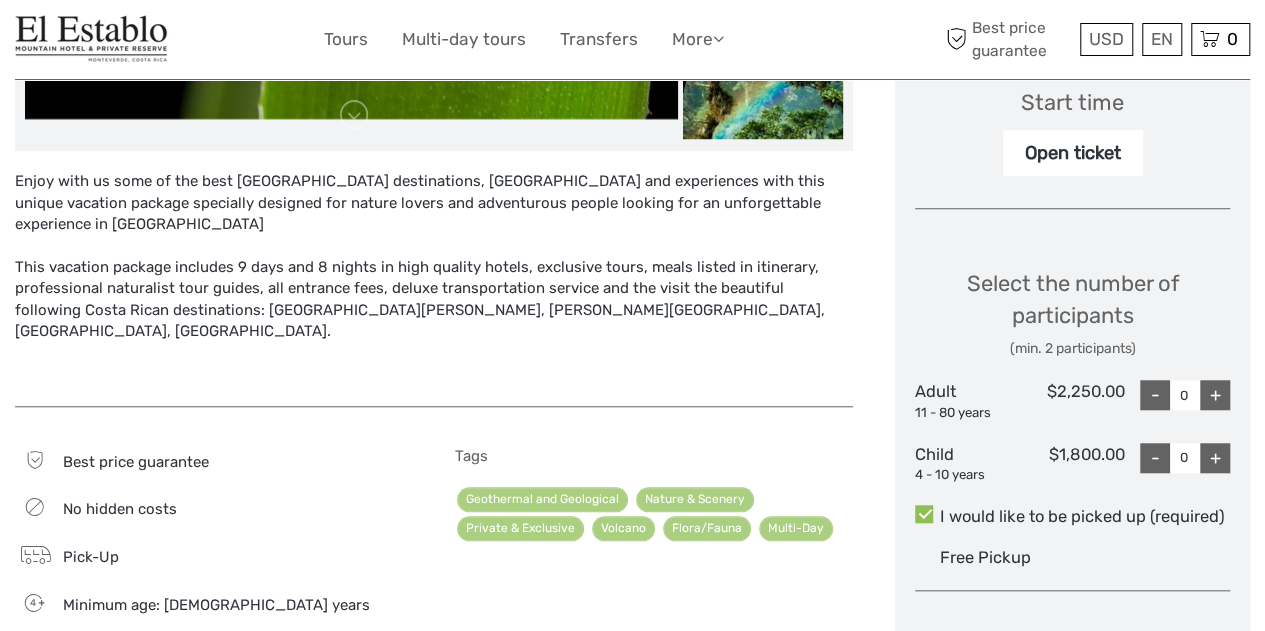 click on "+" at bounding box center [1215, 395] 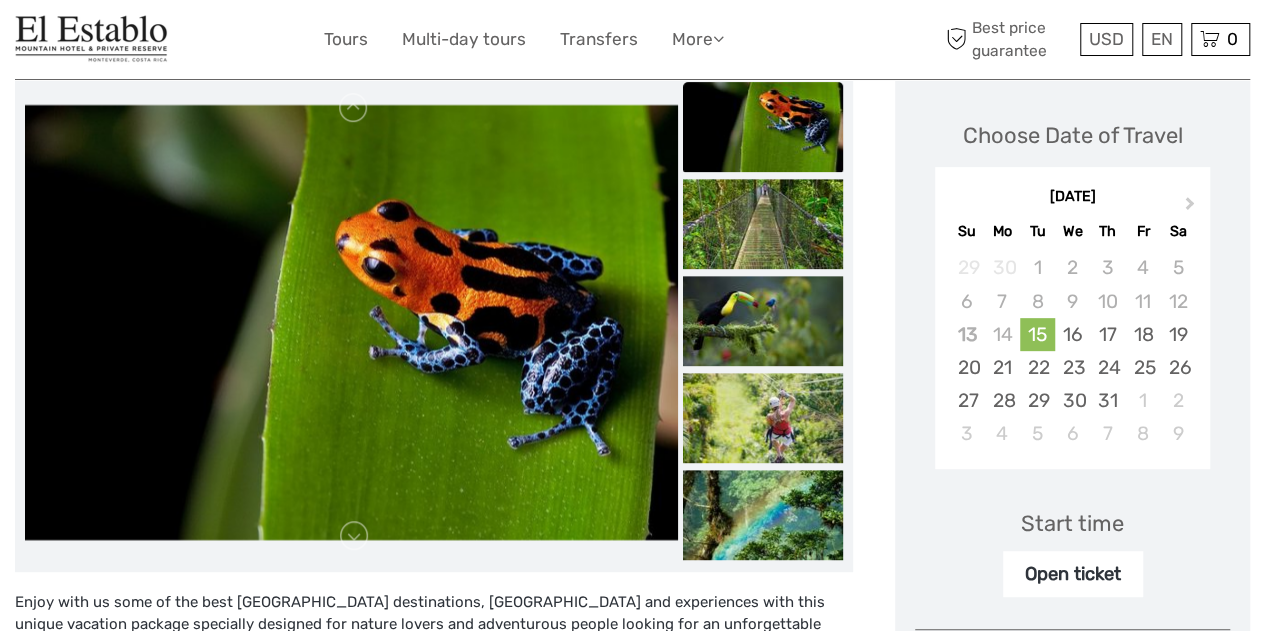scroll, scrollTop: 274, scrollLeft: 0, axis: vertical 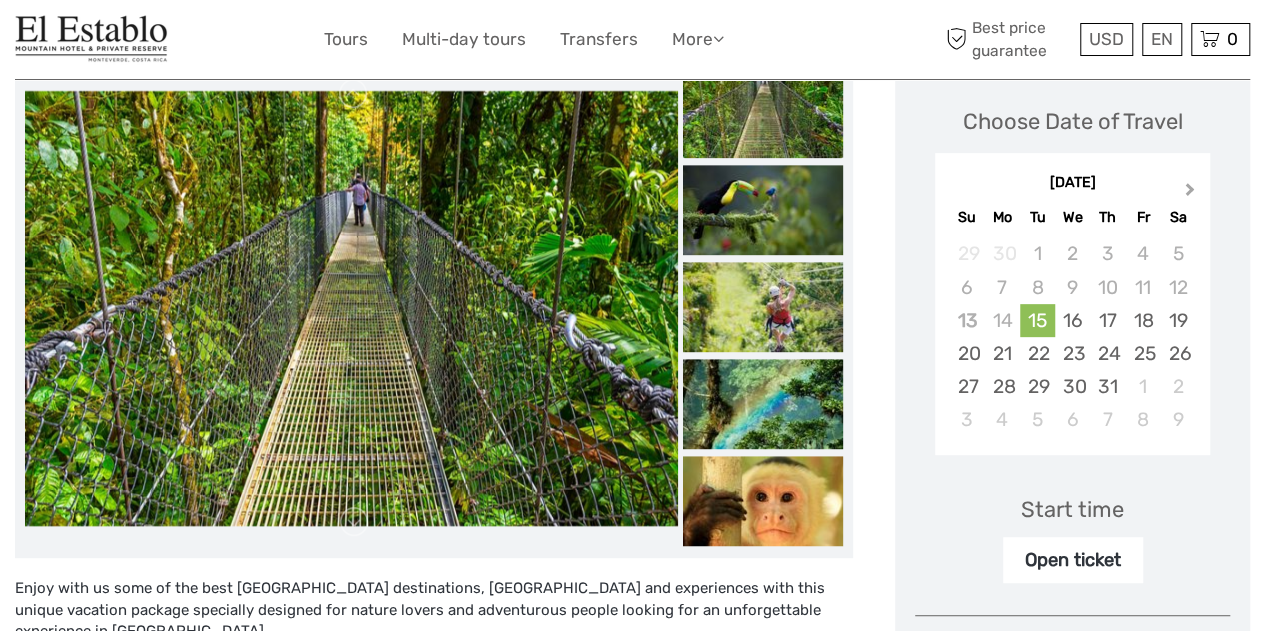 click on "Next Month" at bounding box center [1192, 194] 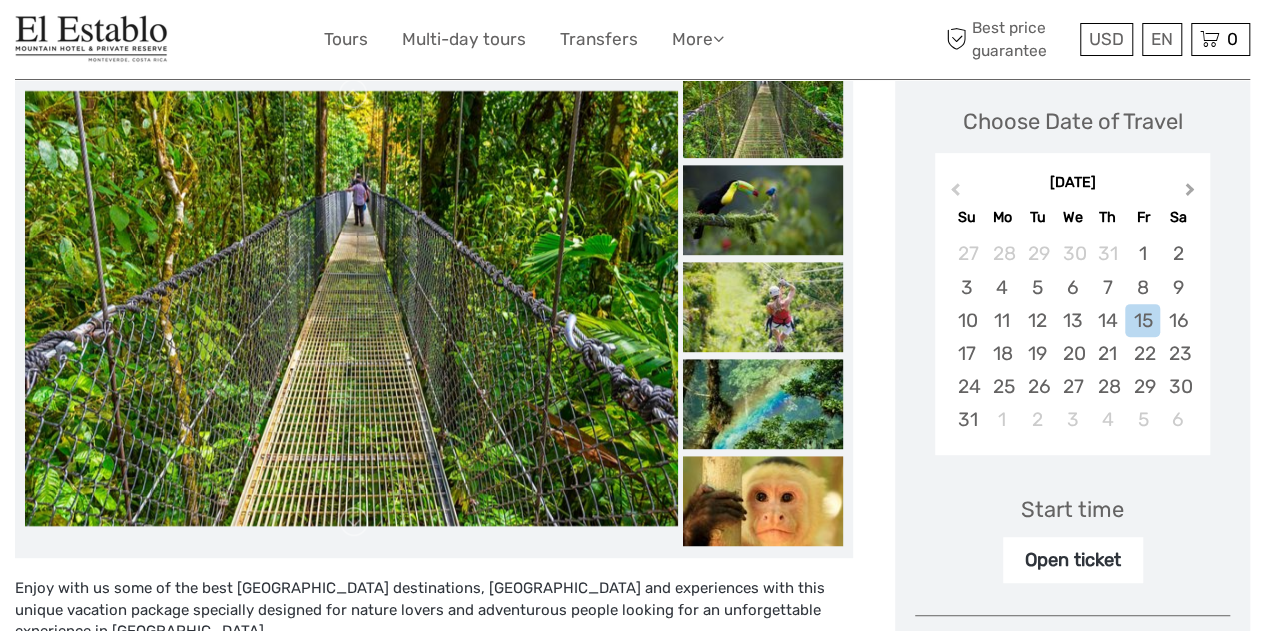 click on "Next Month" at bounding box center [1192, 194] 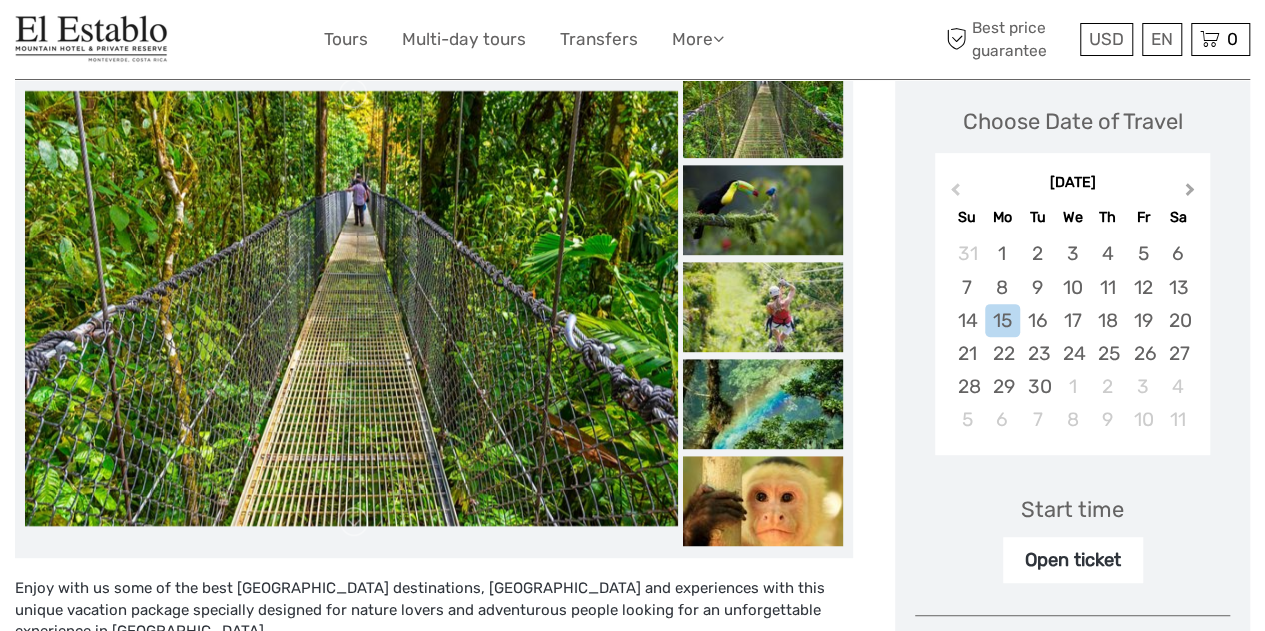 click on "Next Month" at bounding box center [1192, 194] 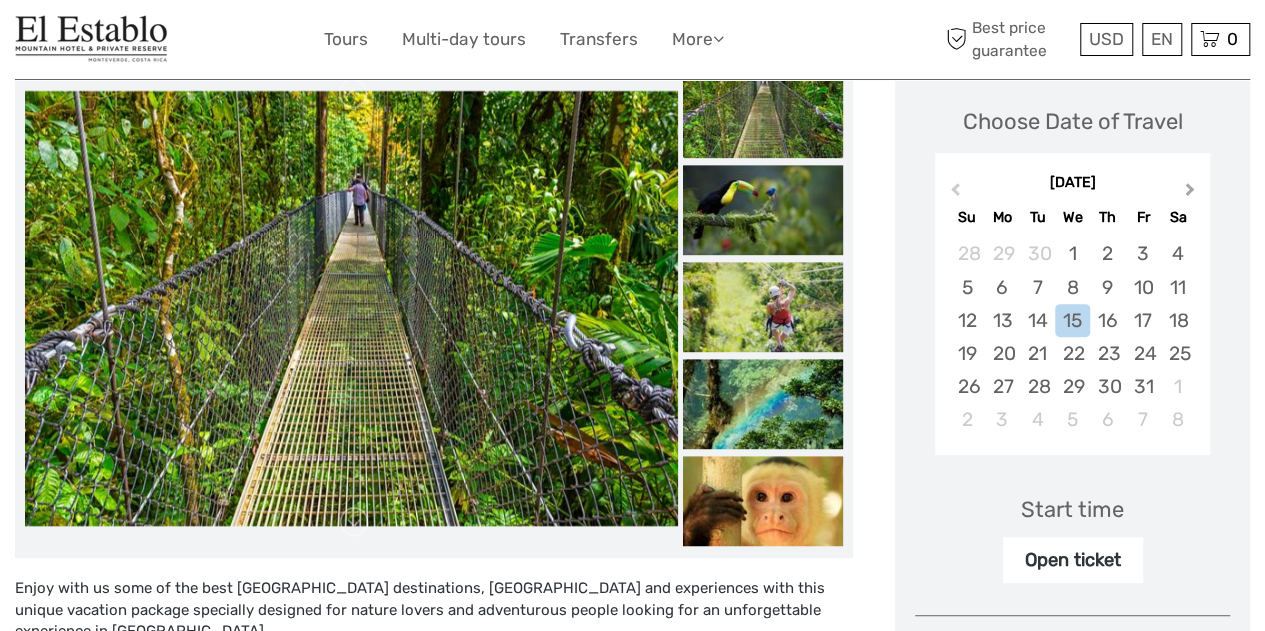 click on "Next Month" at bounding box center (1192, 194) 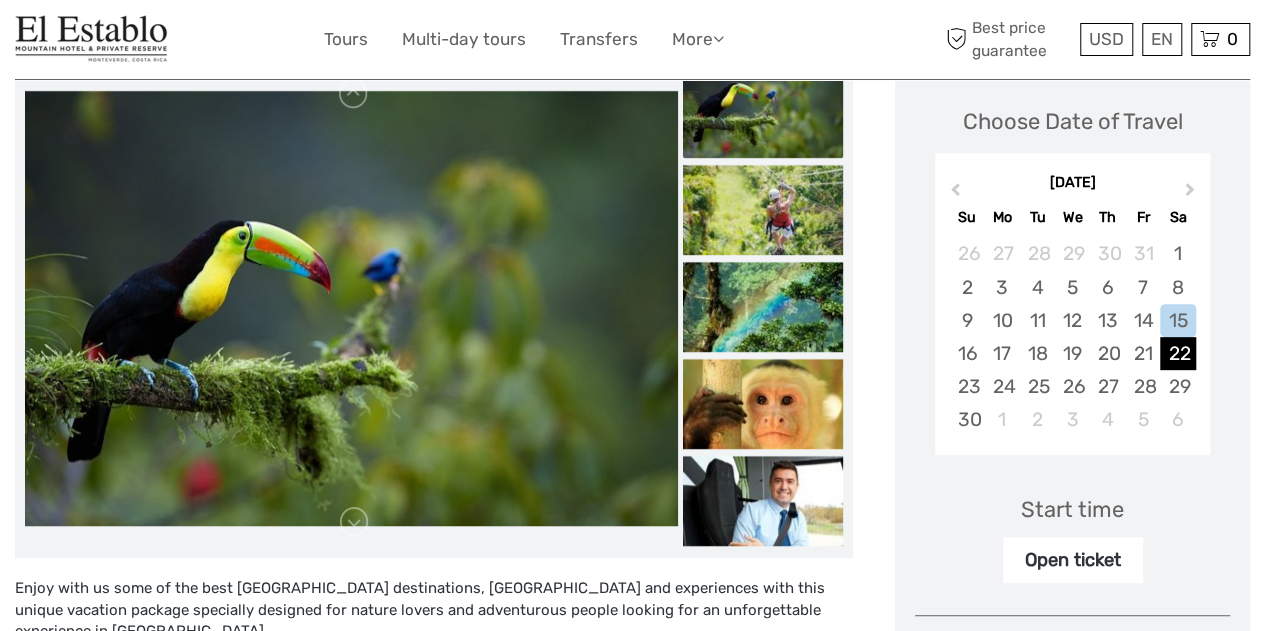 click on "22" at bounding box center (1177, 353) 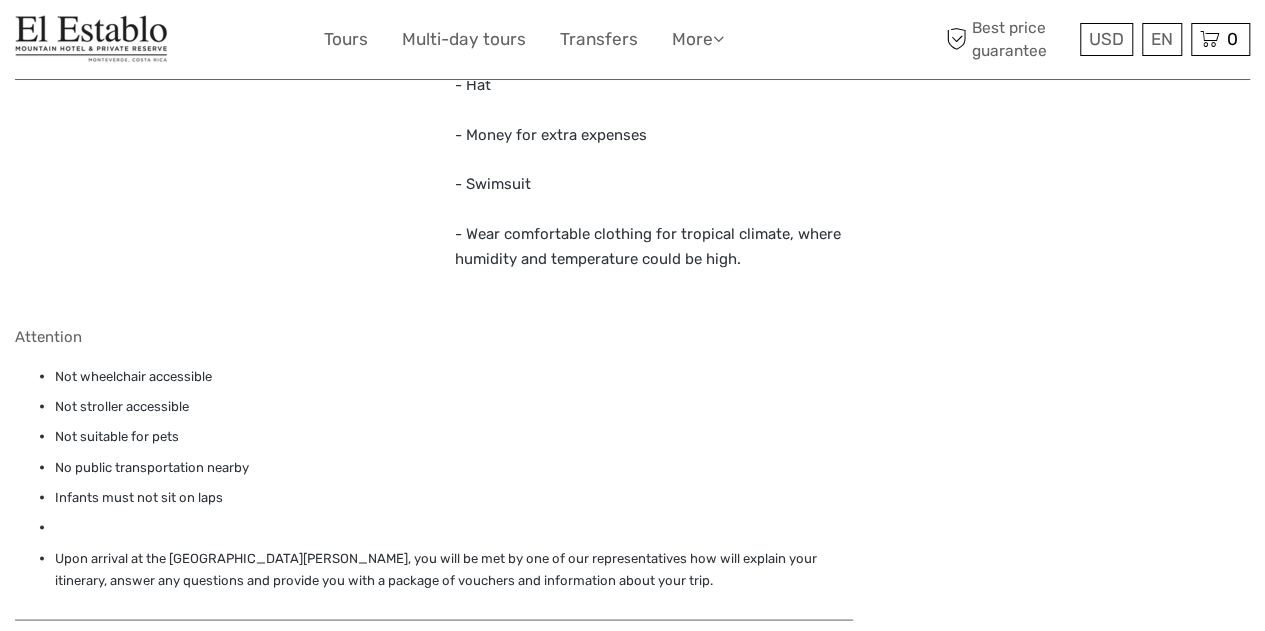 scroll, scrollTop: 2446, scrollLeft: 0, axis: vertical 